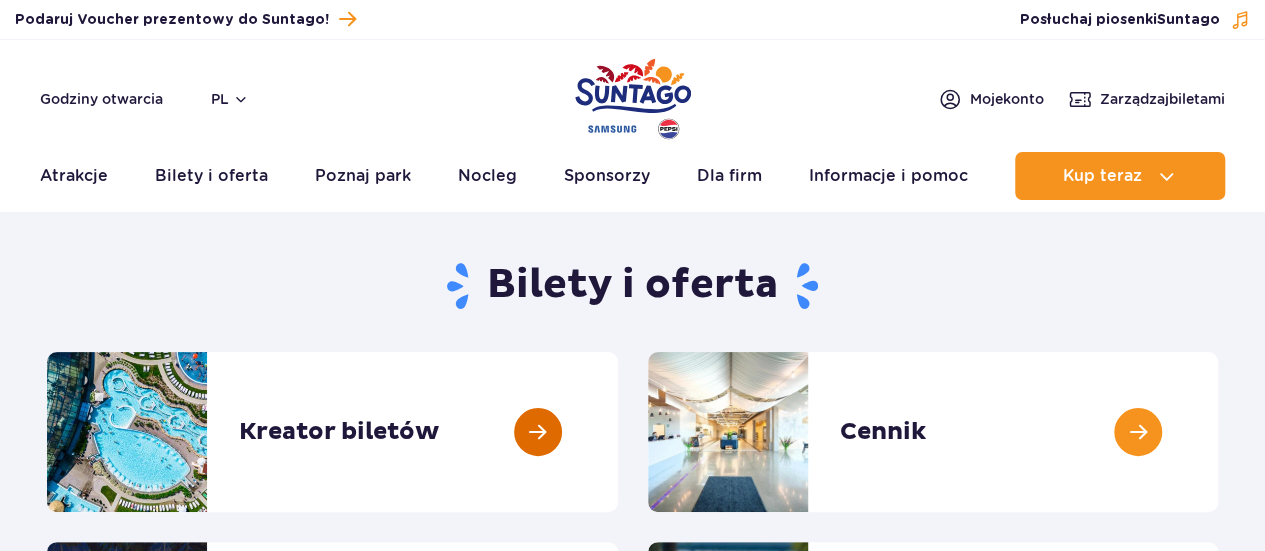 scroll, scrollTop: 100, scrollLeft: 0, axis: vertical 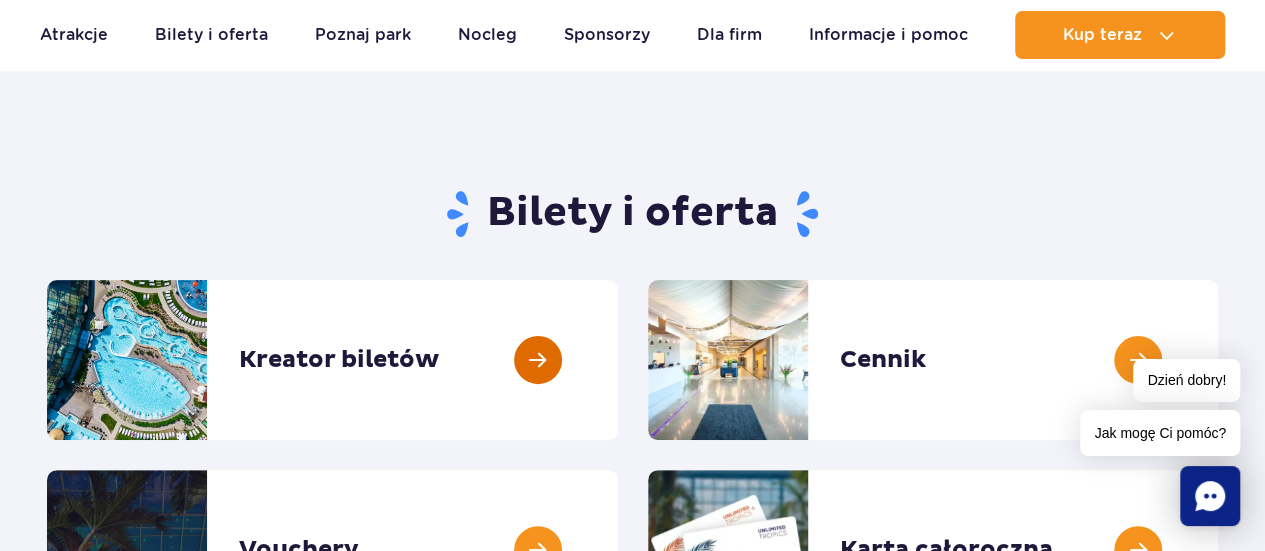 click at bounding box center (618, 360) 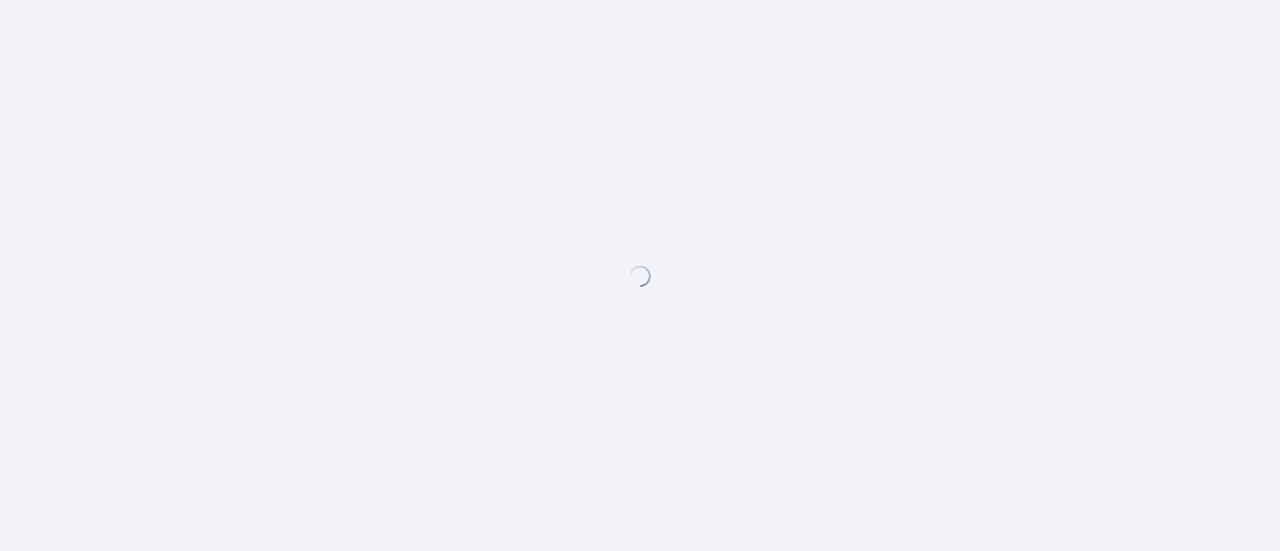 scroll, scrollTop: 0, scrollLeft: 0, axis: both 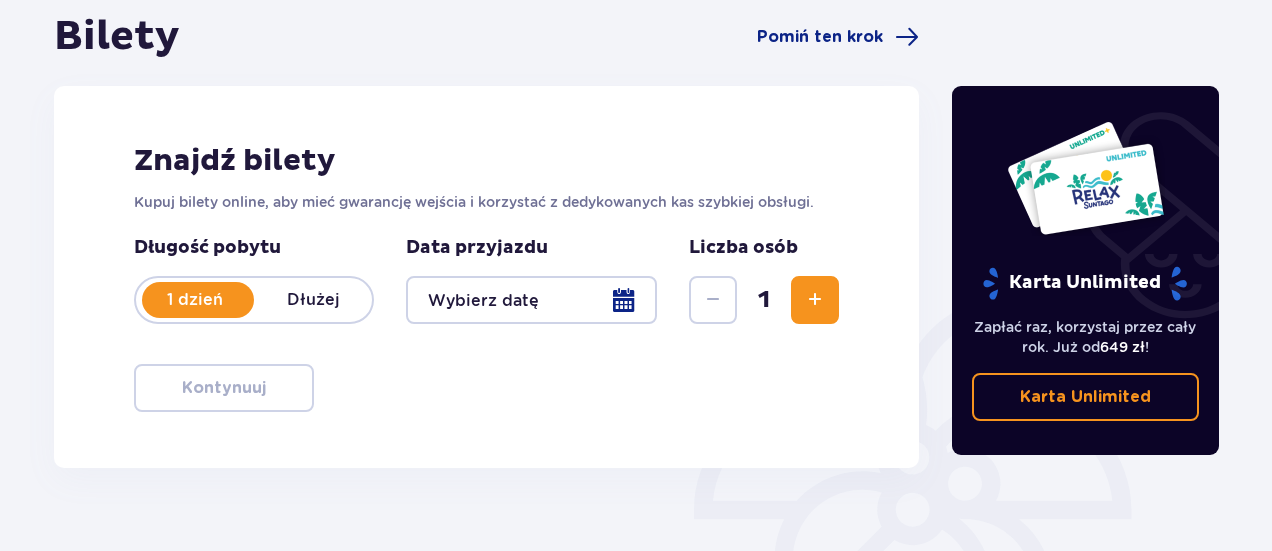 click at bounding box center [531, 300] 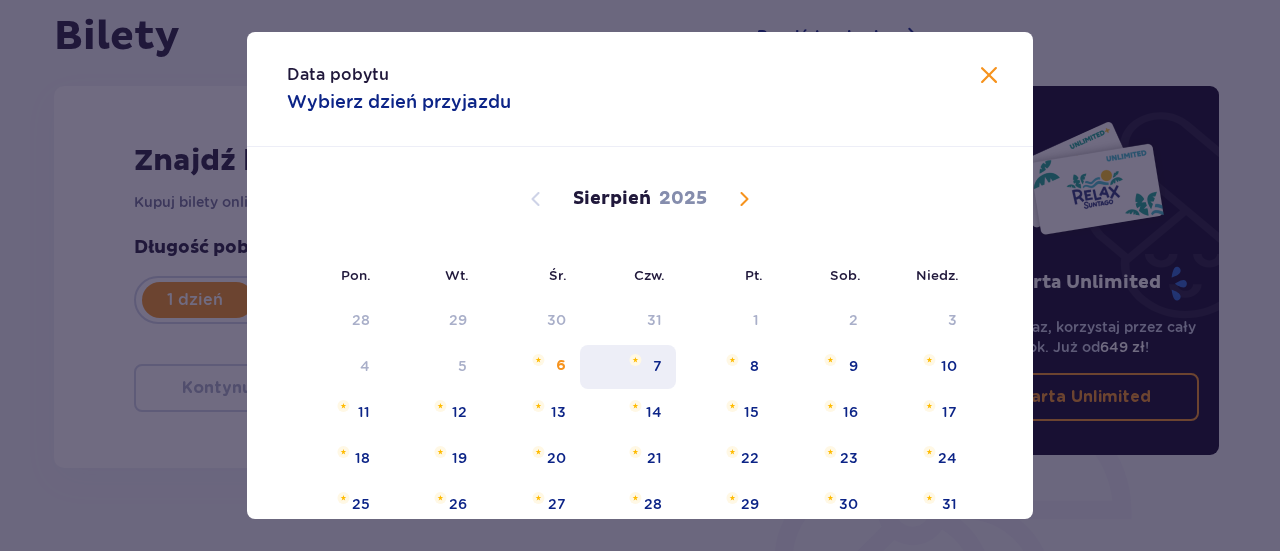 click on "7" at bounding box center (628, 367) 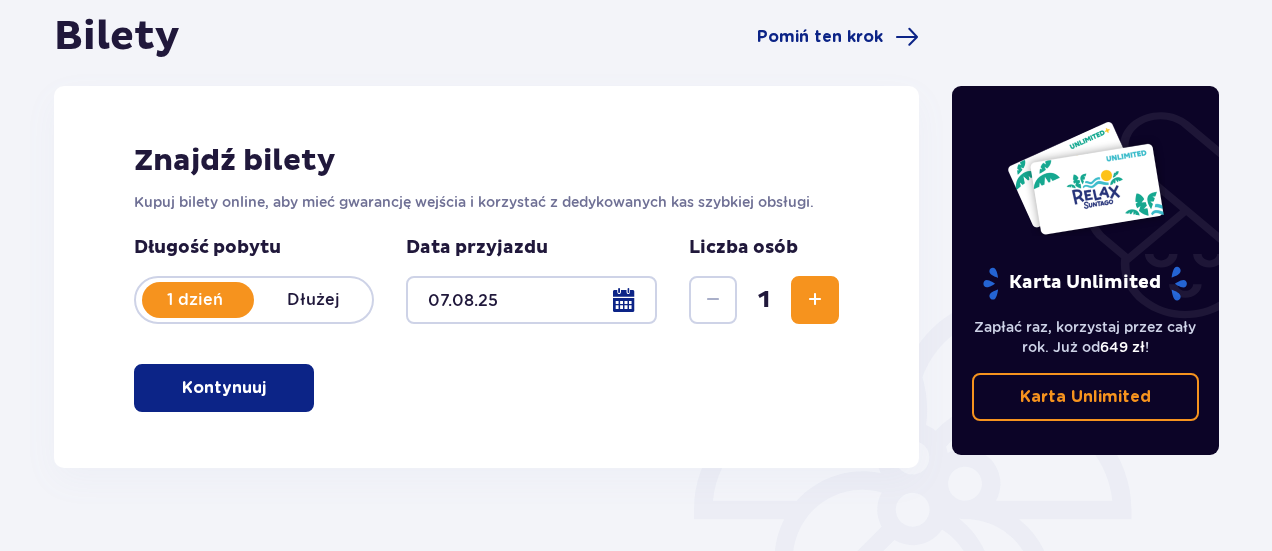click at bounding box center (815, 300) 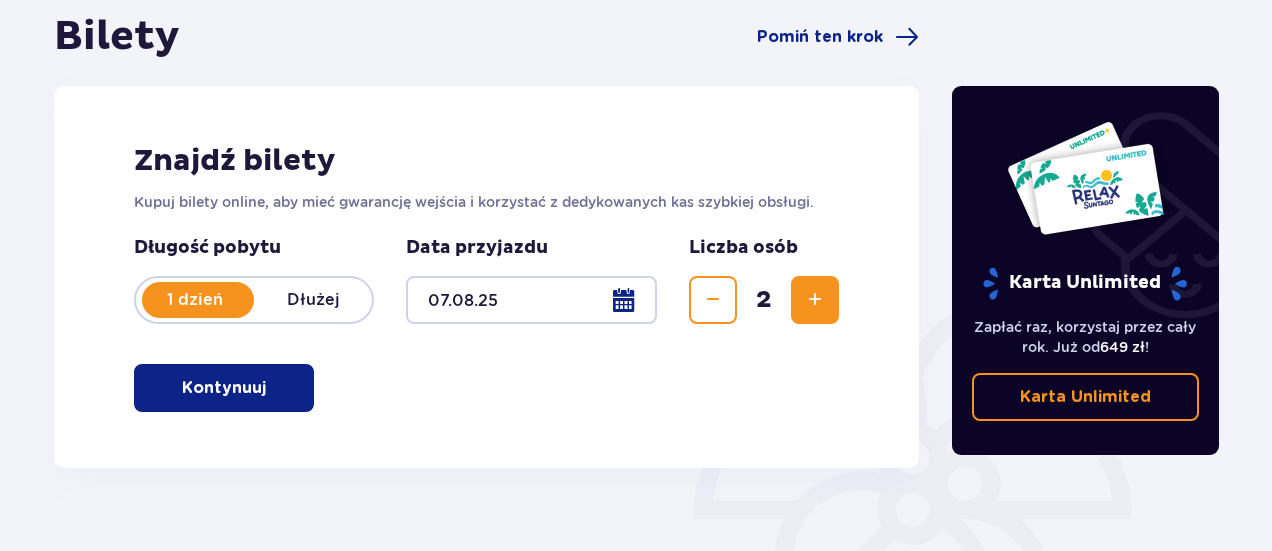 click on "Kontynuuj" at bounding box center (224, 388) 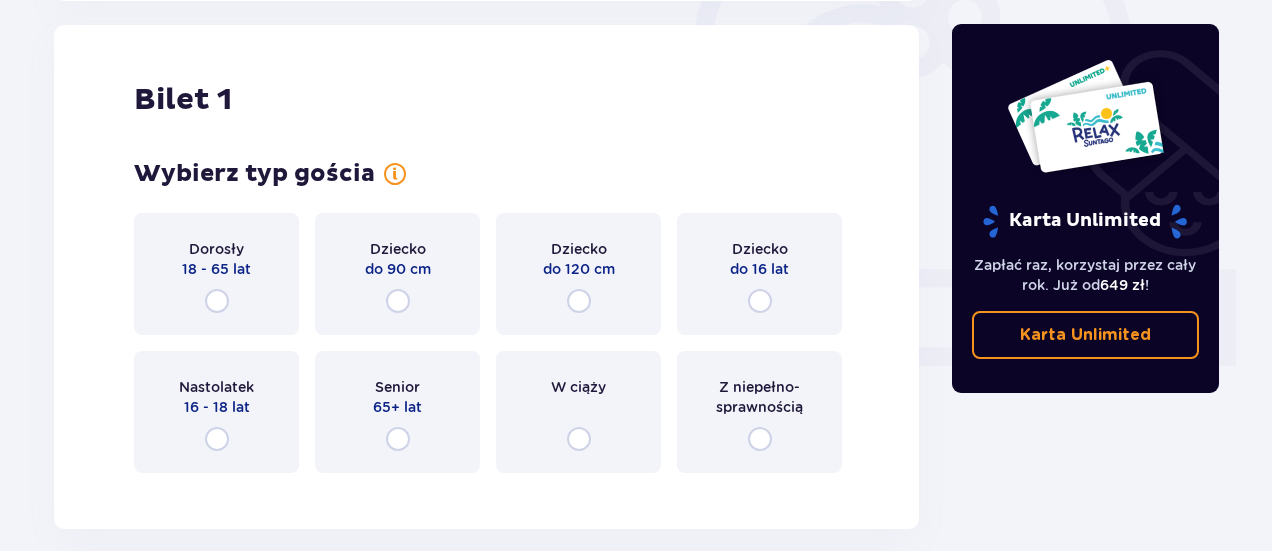 scroll, scrollTop: 668, scrollLeft: 0, axis: vertical 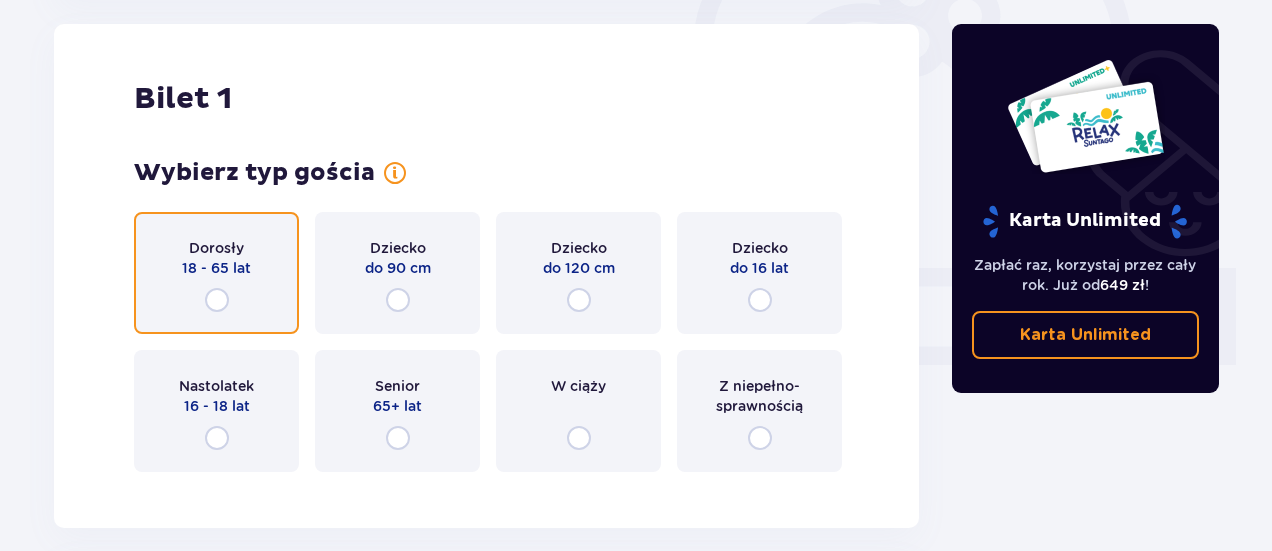 click at bounding box center [217, 300] 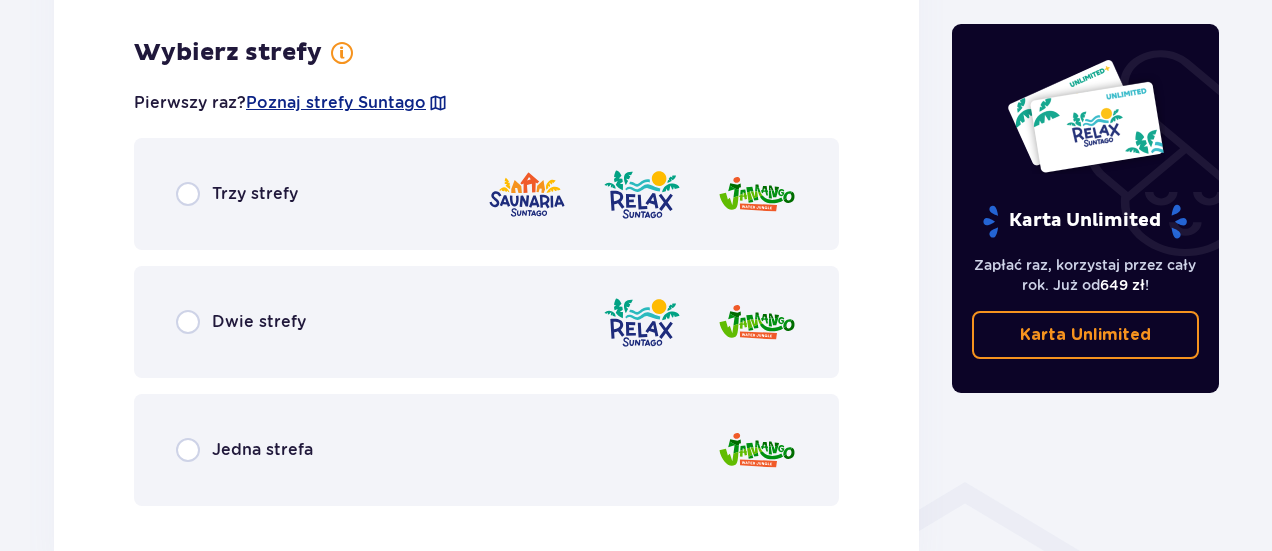 scroll, scrollTop: 1156, scrollLeft: 0, axis: vertical 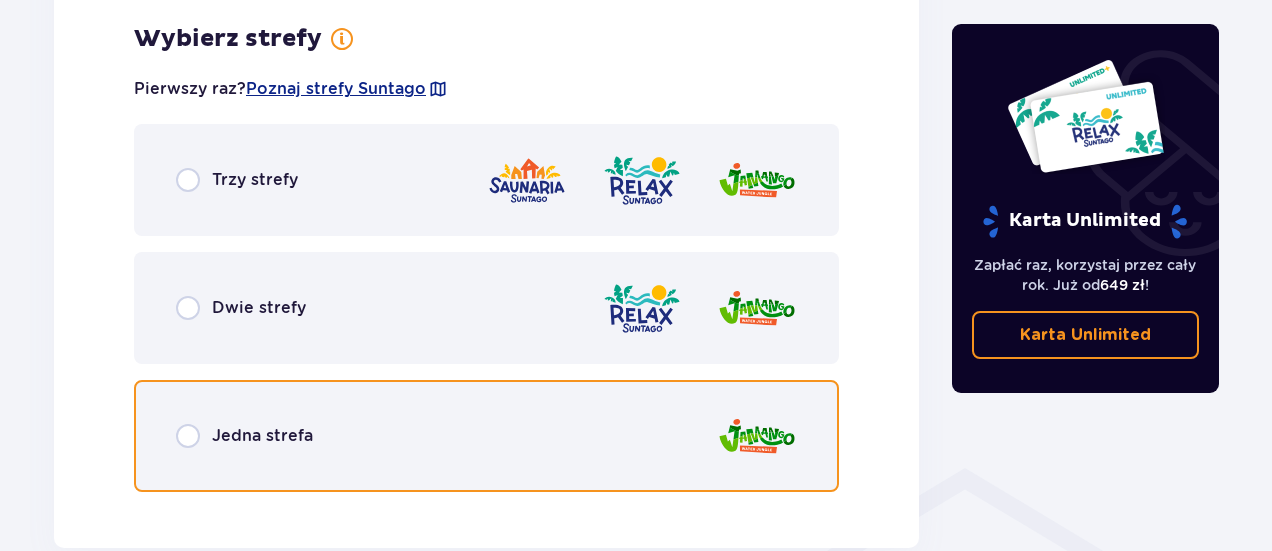 click at bounding box center (188, 436) 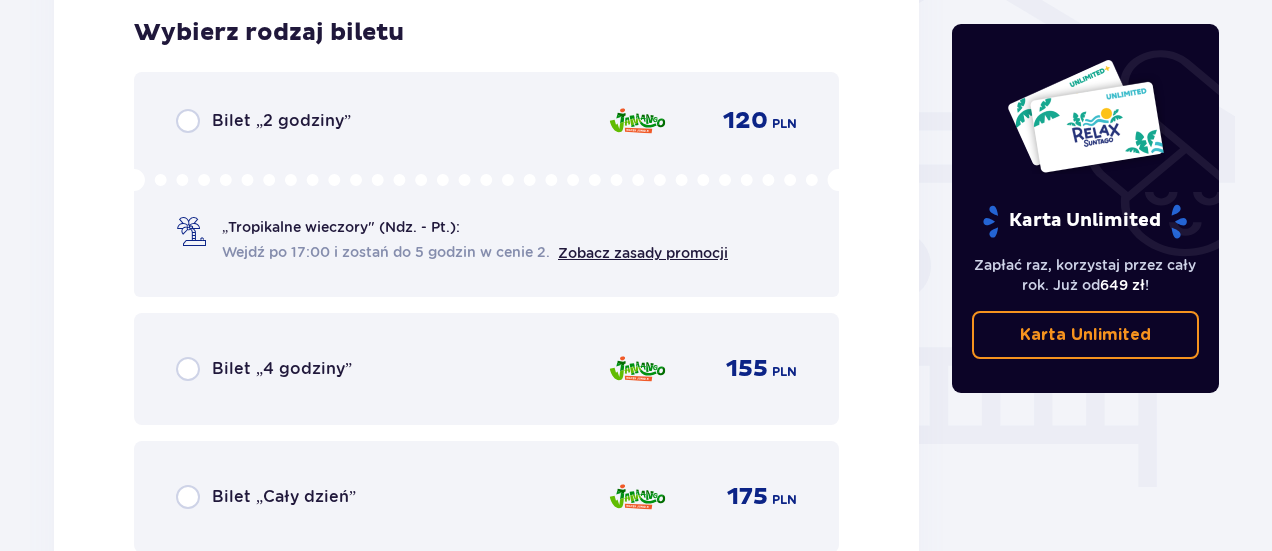 scroll, scrollTop: 1764, scrollLeft: 0, axis: vertical 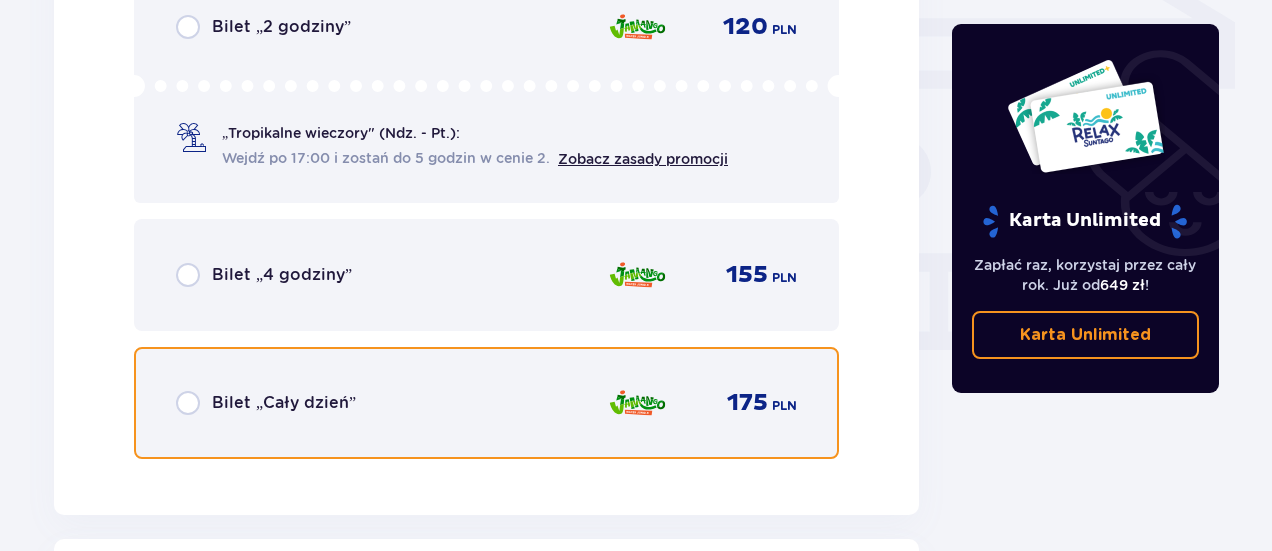 click at bounding box center (188, 403) 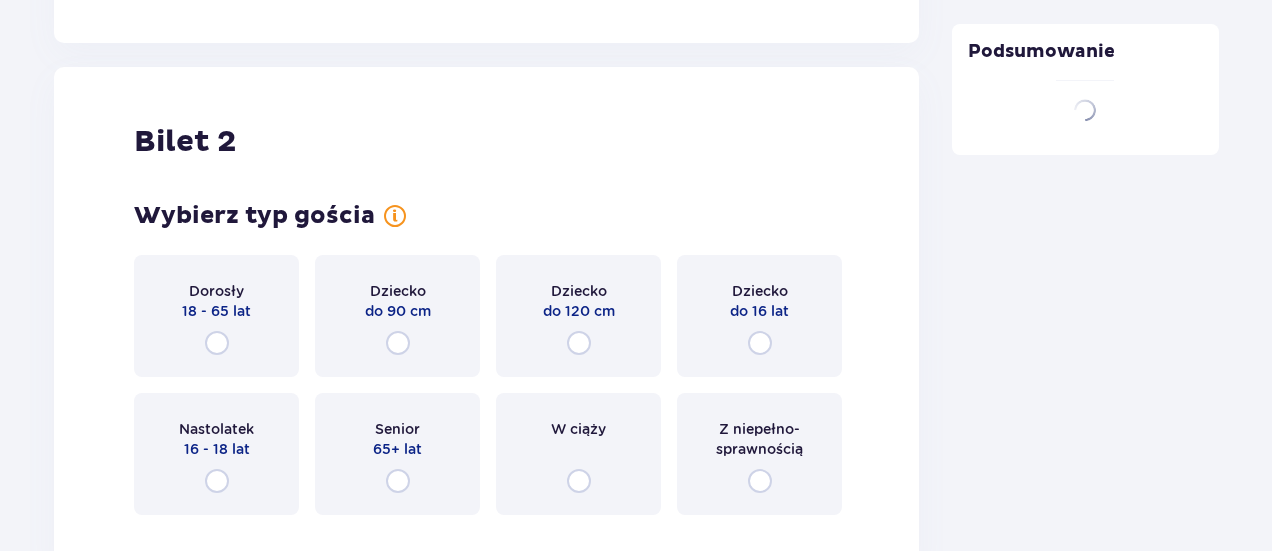 scroll, scrollTop: 2279, scrollLeft: 0, axis: vertical 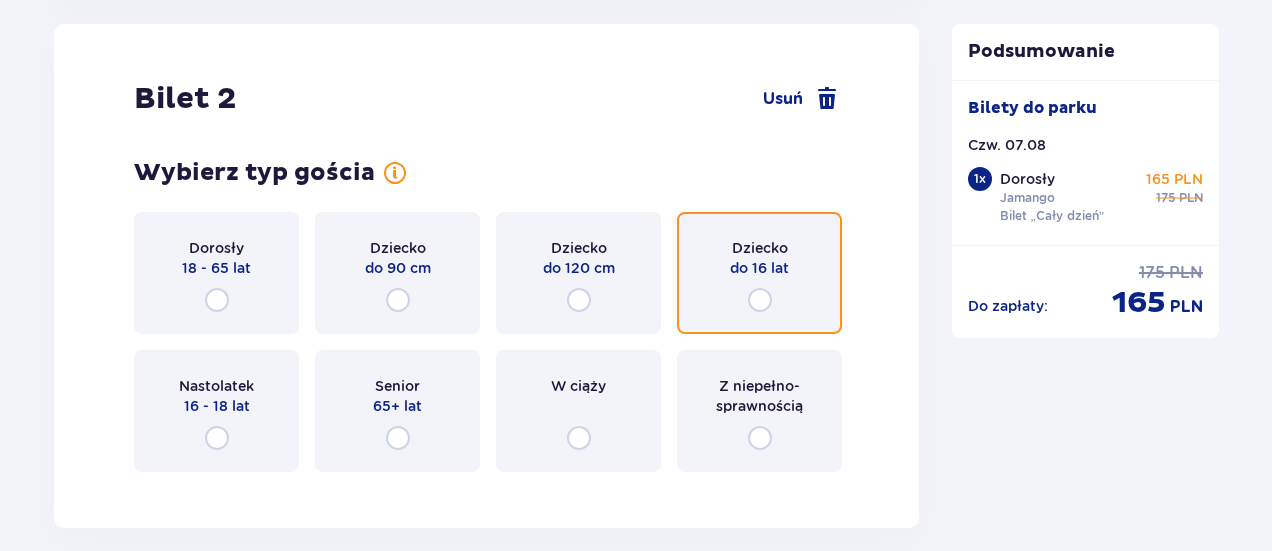 click at bounding box center [760, 300] 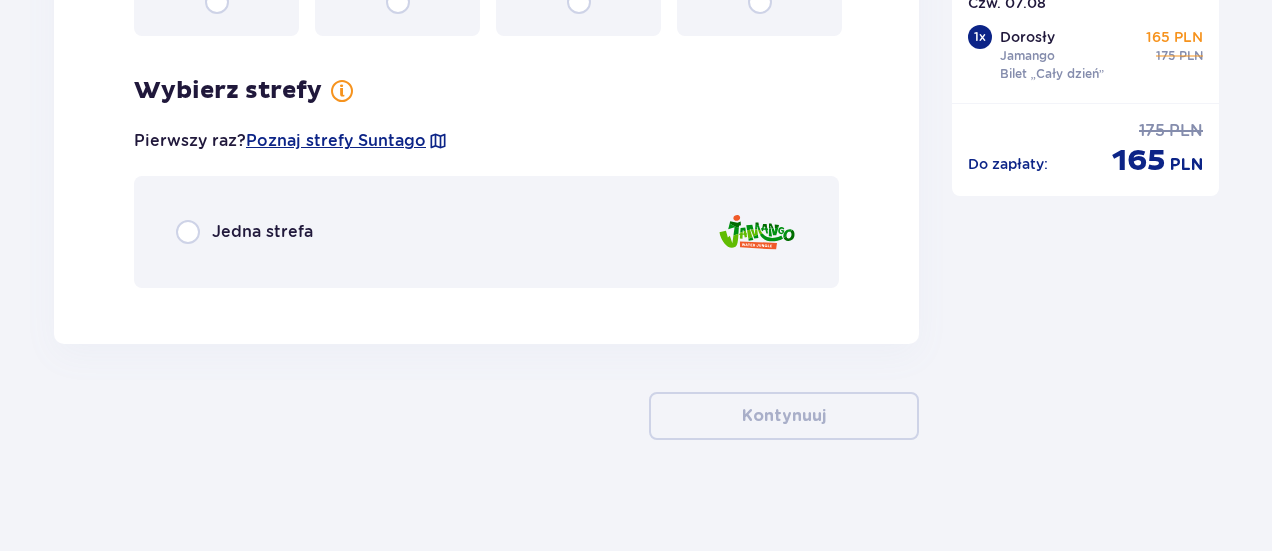 scroll, scrollTop: 2724, scrollLeft: 0, axis: vertical 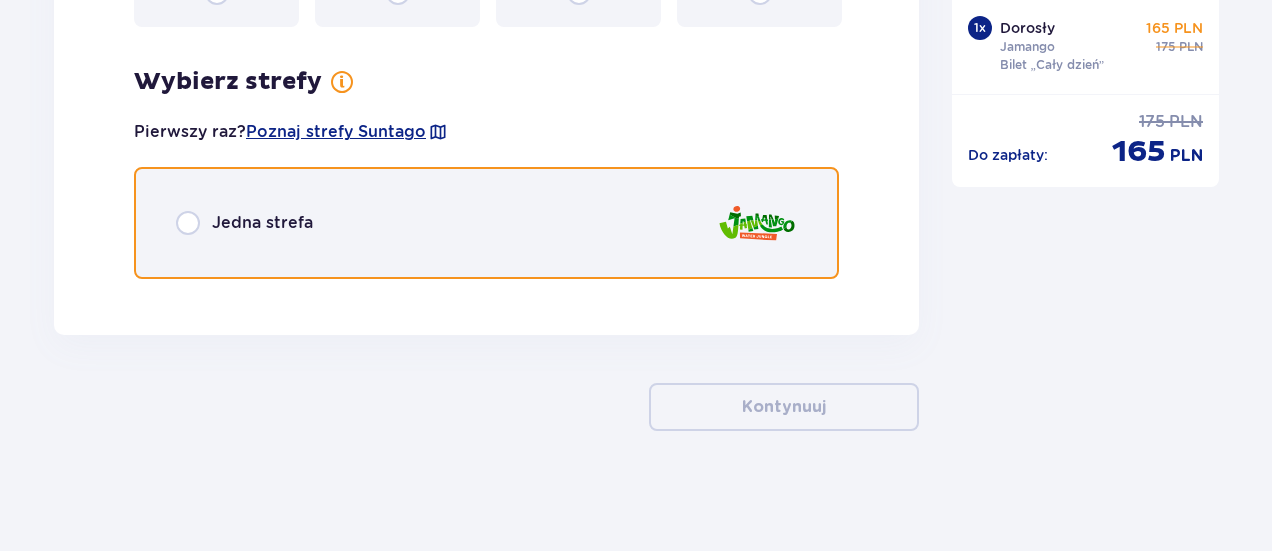 click at bounding box center [188, 223] 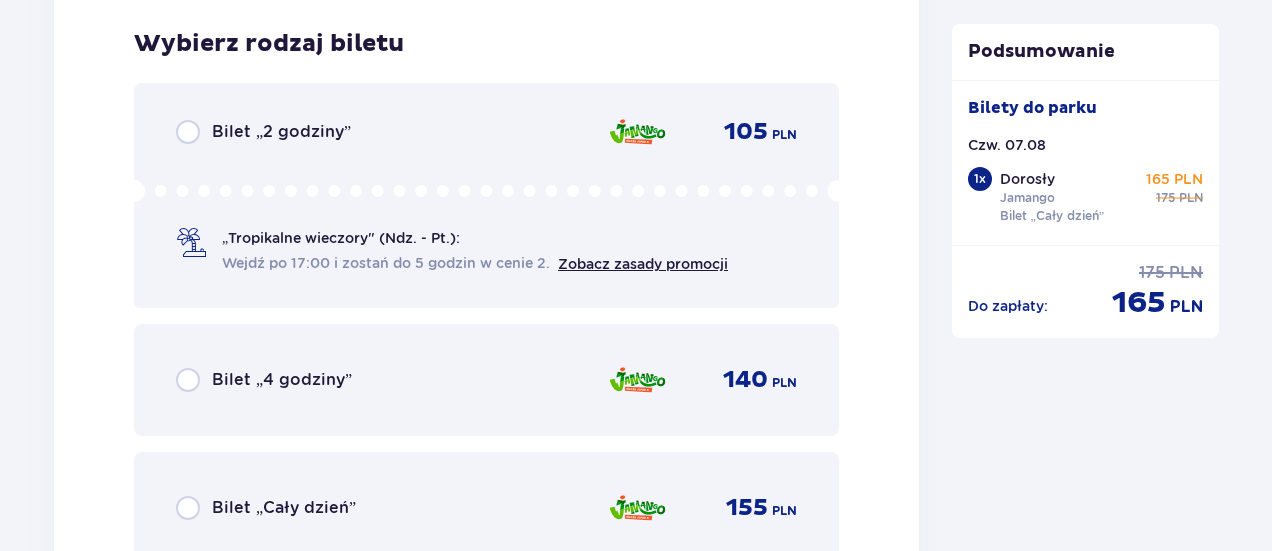scroll, scrollTop: 3019, scrollLeft: 0, axis: vertical 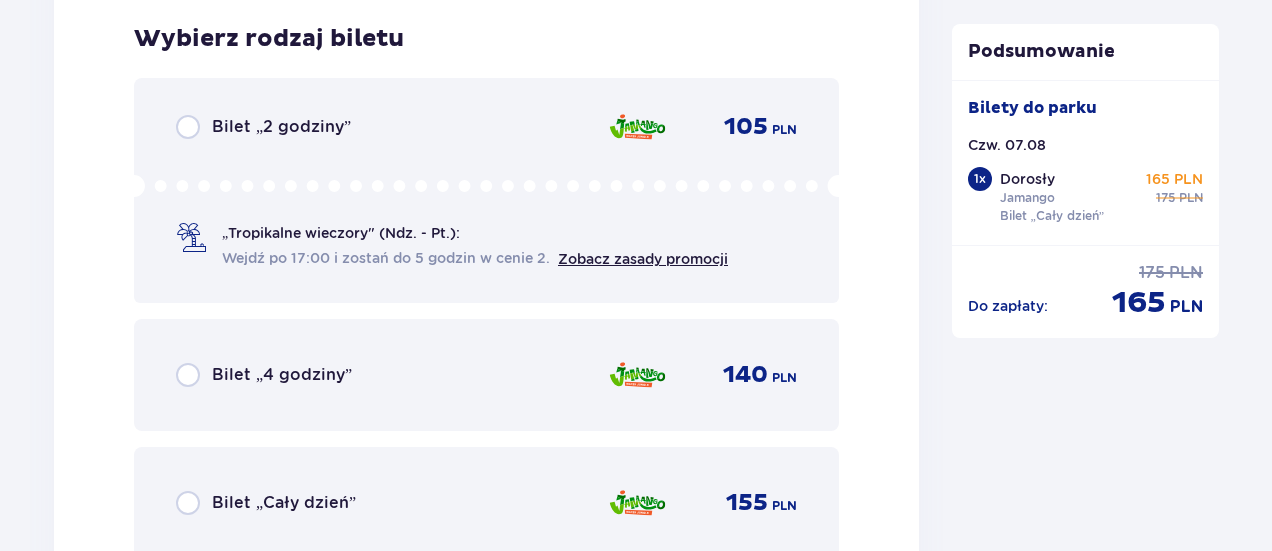 click on "Bilet „Cały dzień”   155 PLN" at bounding box center [486, 503] 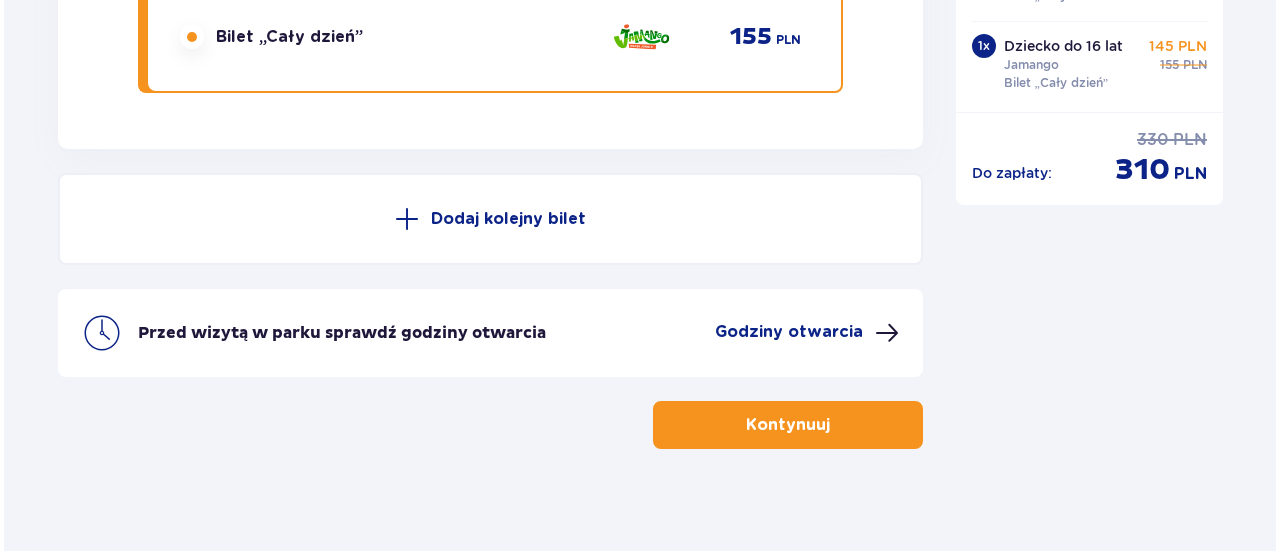 scroll, scrollTop: 3502, scrollLeft: 0, axis: vertical 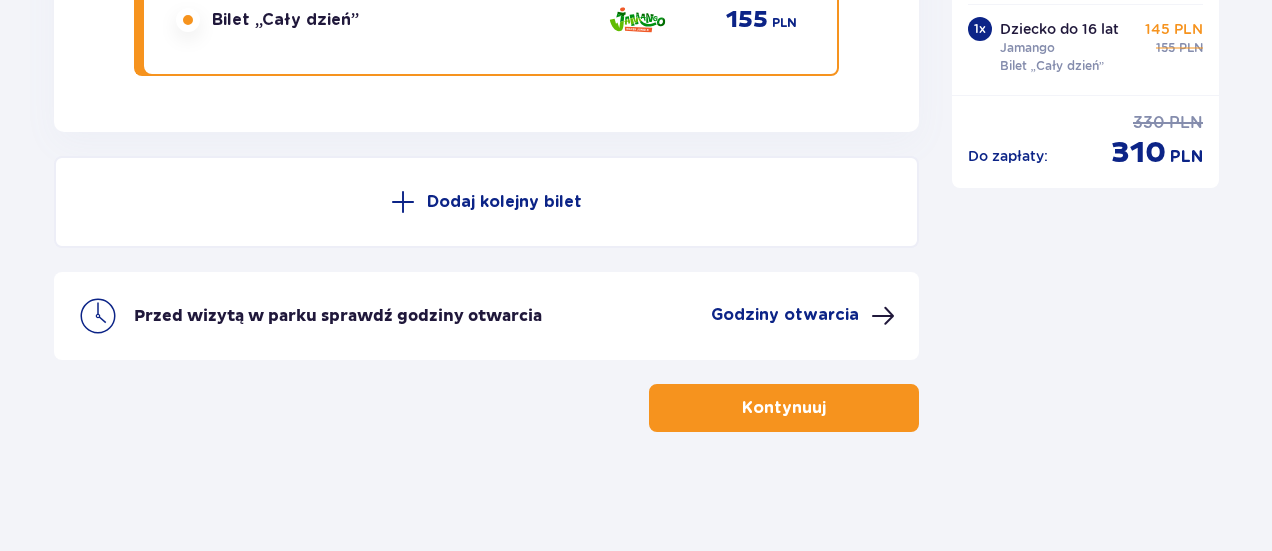 click on "Godziny otwarcia" at bounding box center (785, 315) 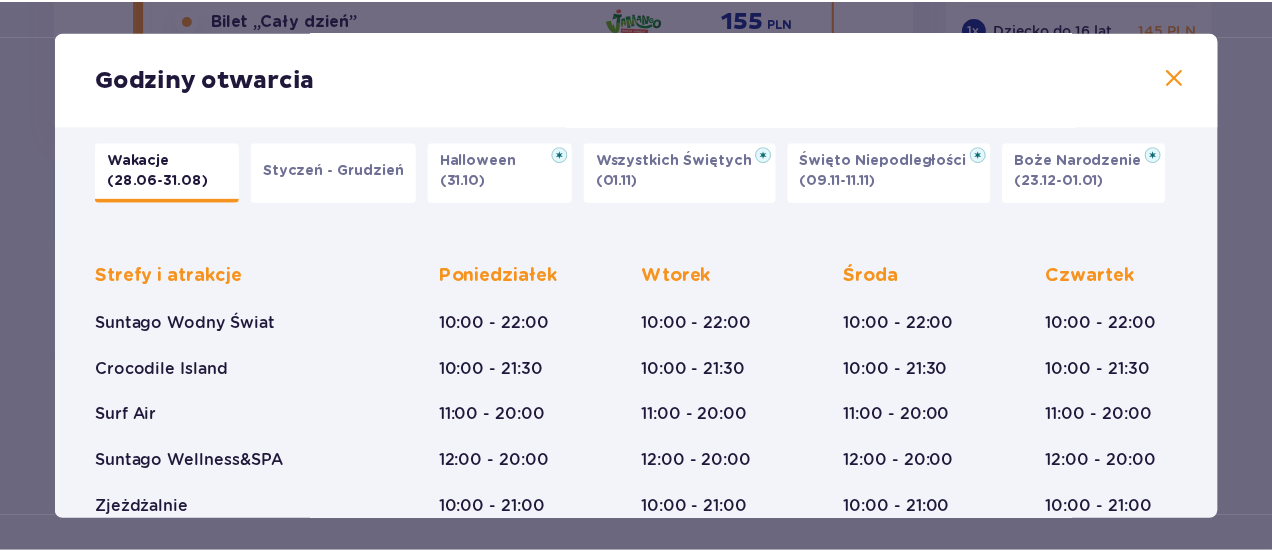 scroll, scrollTop: 0, scrollLeft: 0, axis: both 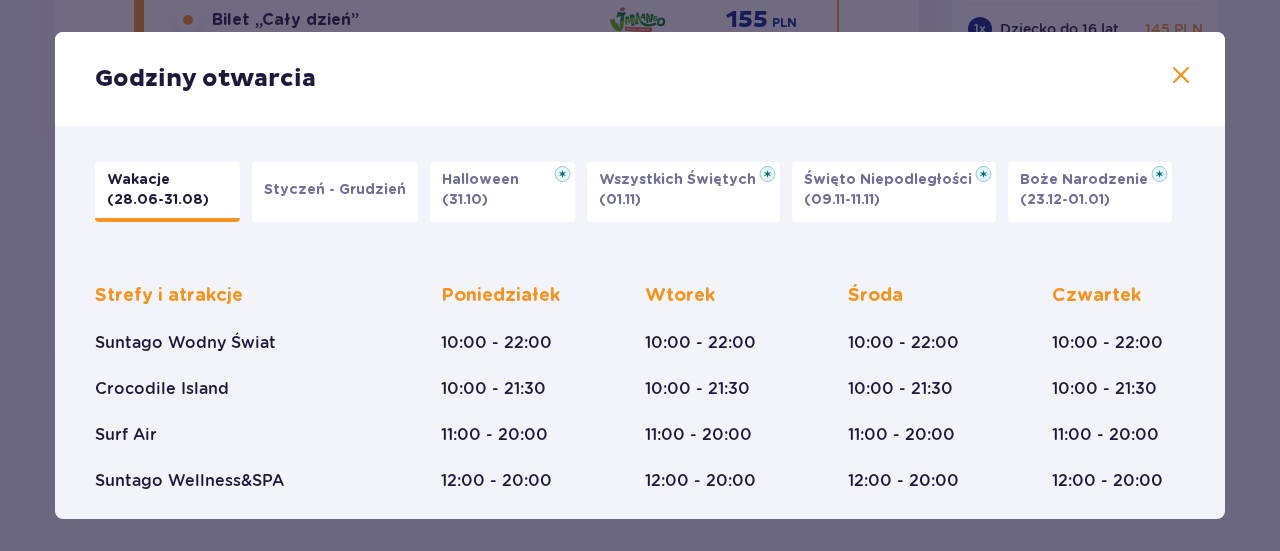 click at bounding box center (1181, 76) 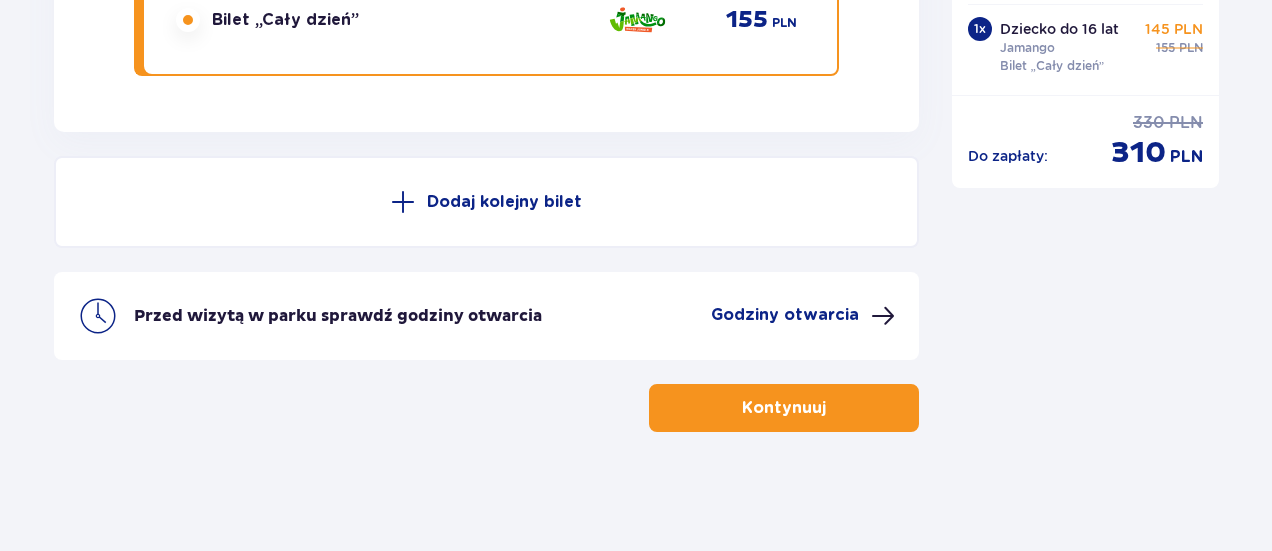 click on "Kontynuuj" at bounding box center [784, 408] 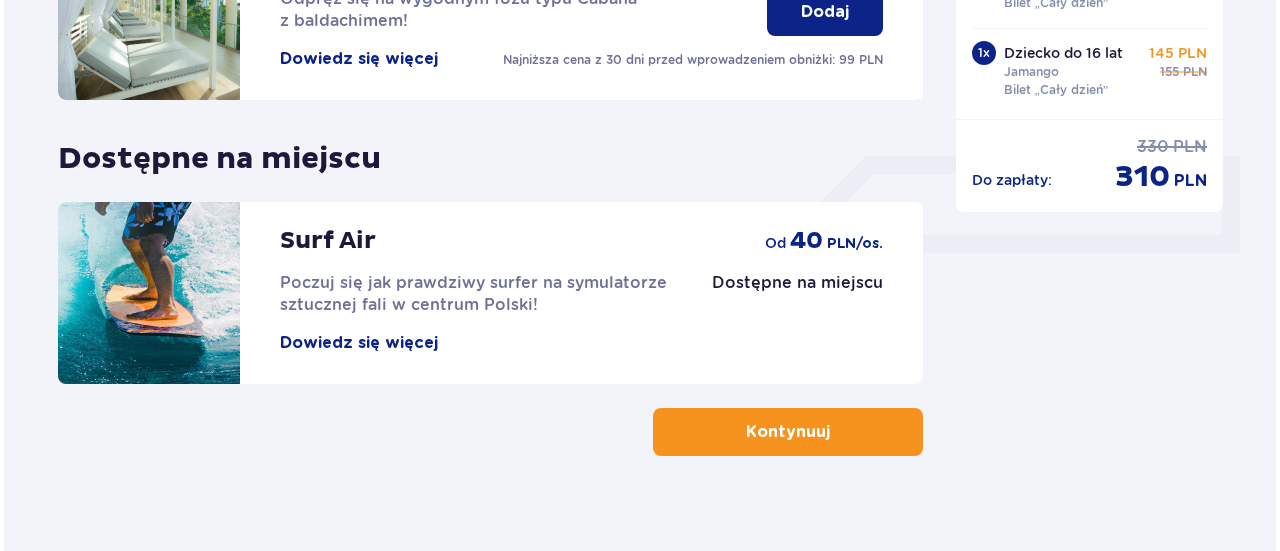scroll, scrollTop: 800, scrollLeft: 0, axis: vertical 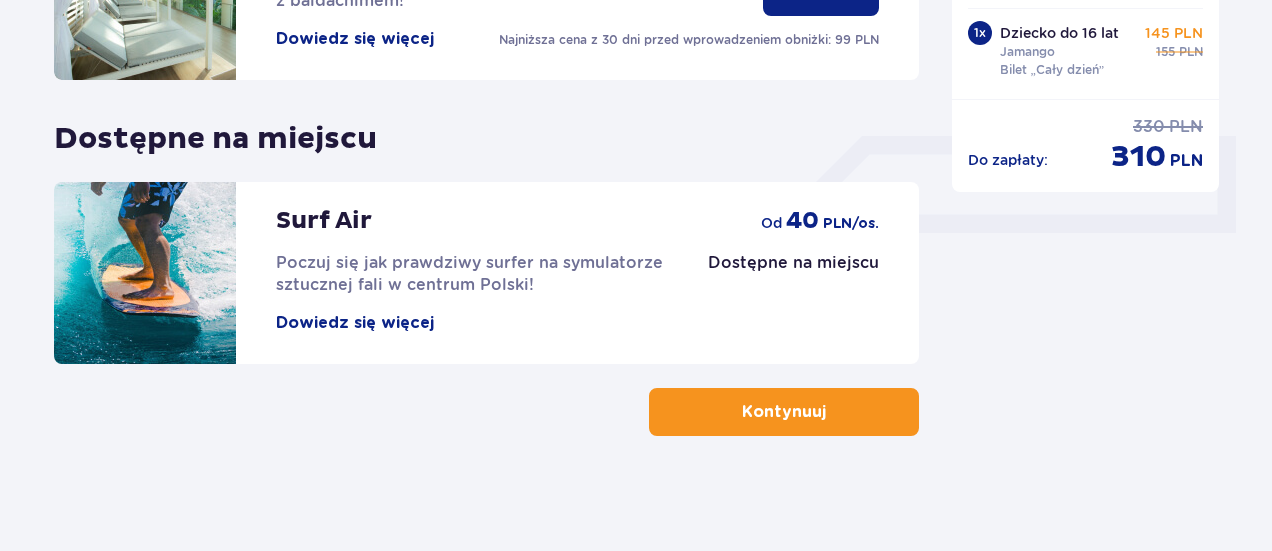 click on "Dowiedz się więcej" at bounding box center (355, 323) 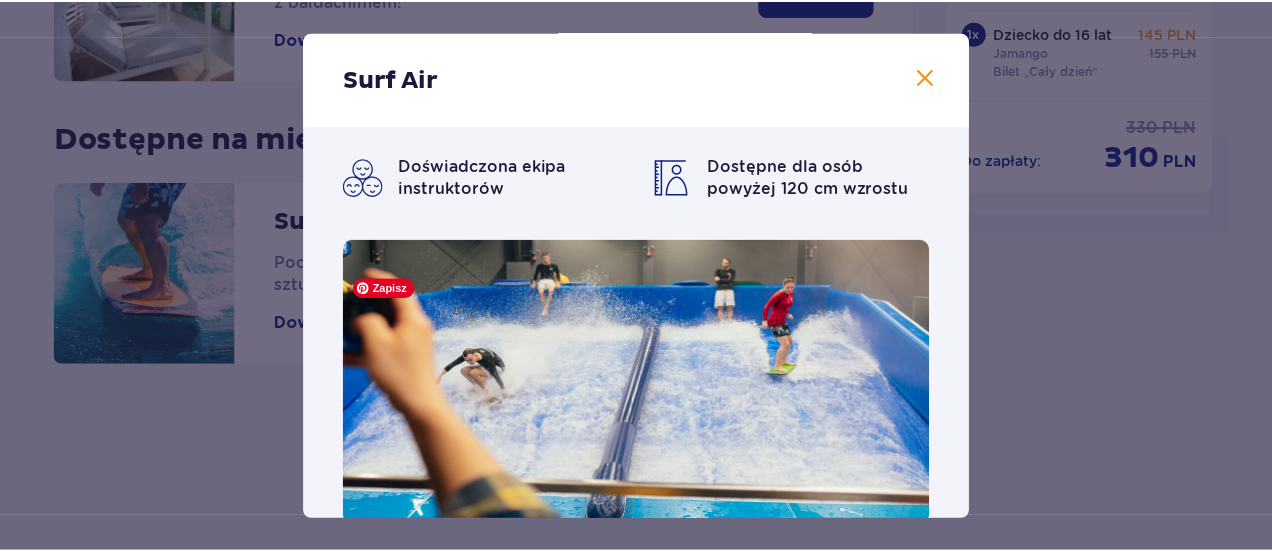 scroll, scrollTop: 0, scrollLeft: 0, axis: both 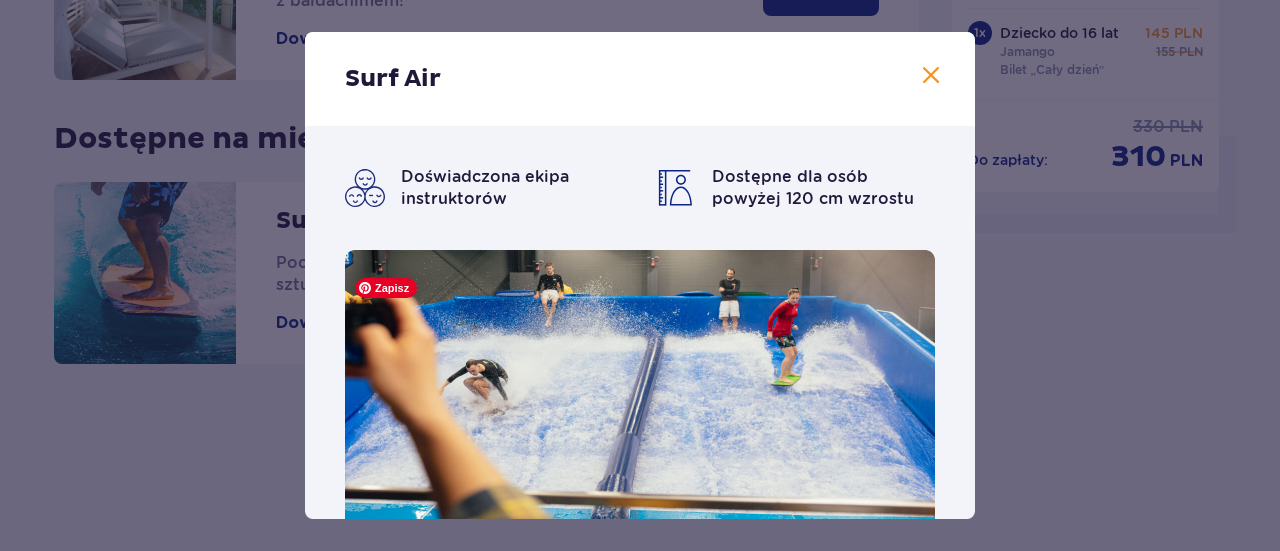 click at bounding box center [931, 76] 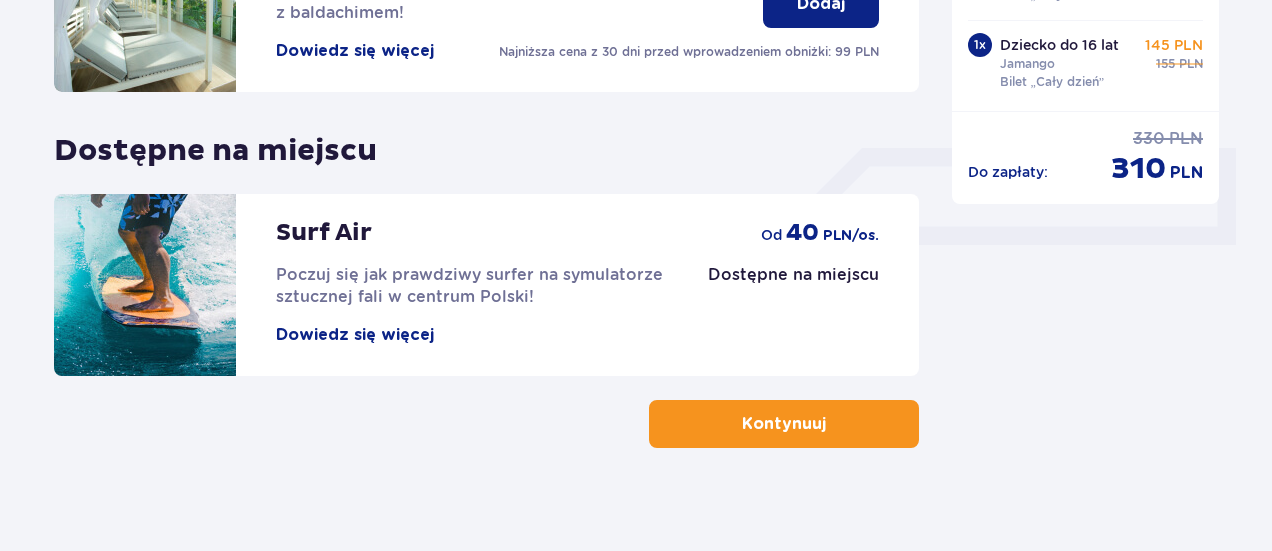 scroll, scrollTop: 804, scrollLeft: 0, axis: vertical 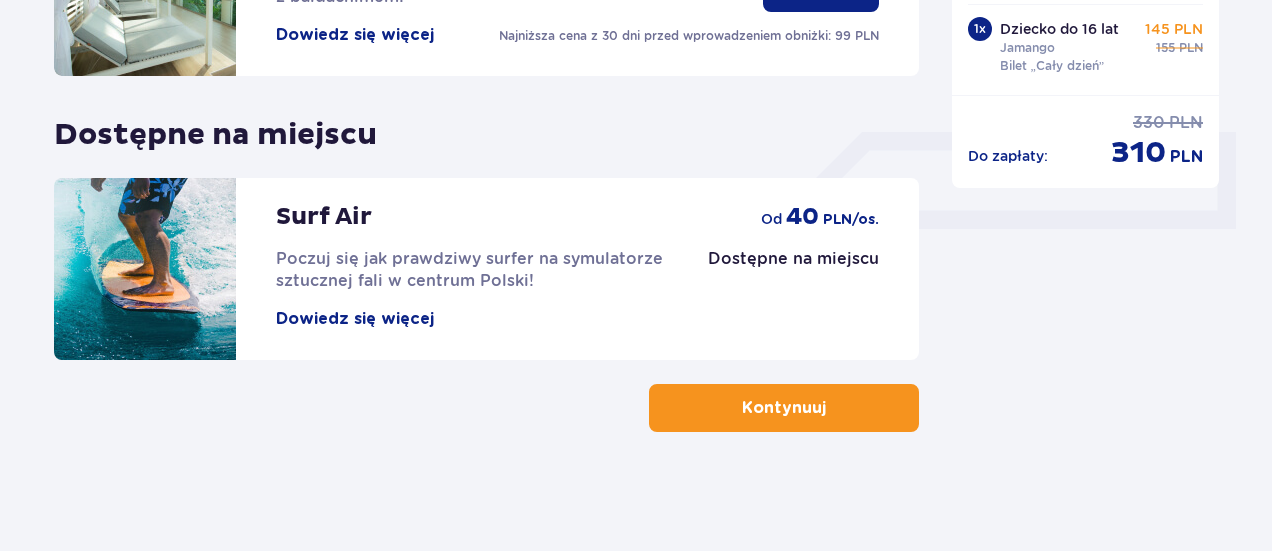 click on "Kontynuuj" at bounding box center [784, 408] 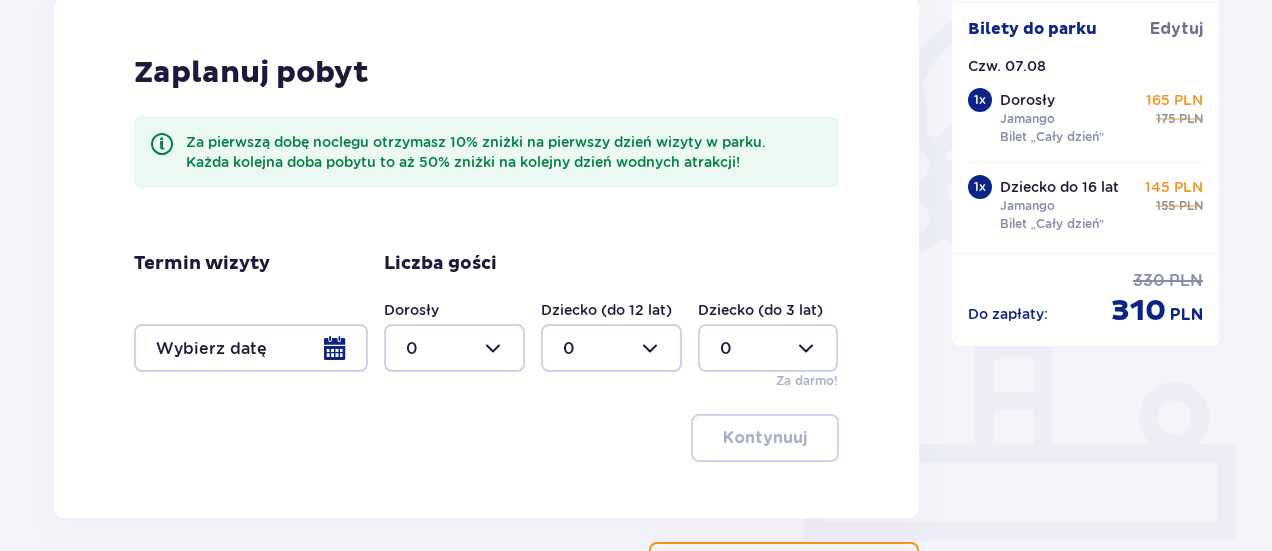 scroll, scrollTop: 650, scrollLeft: 0, axis: vertical 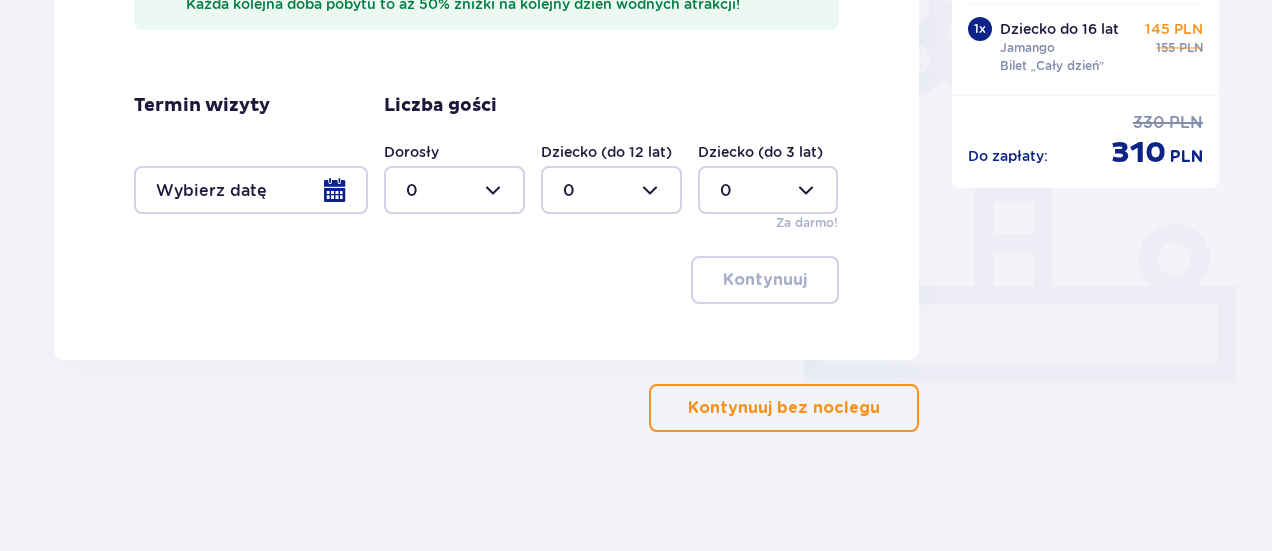 click at bounding box center (884, 408) 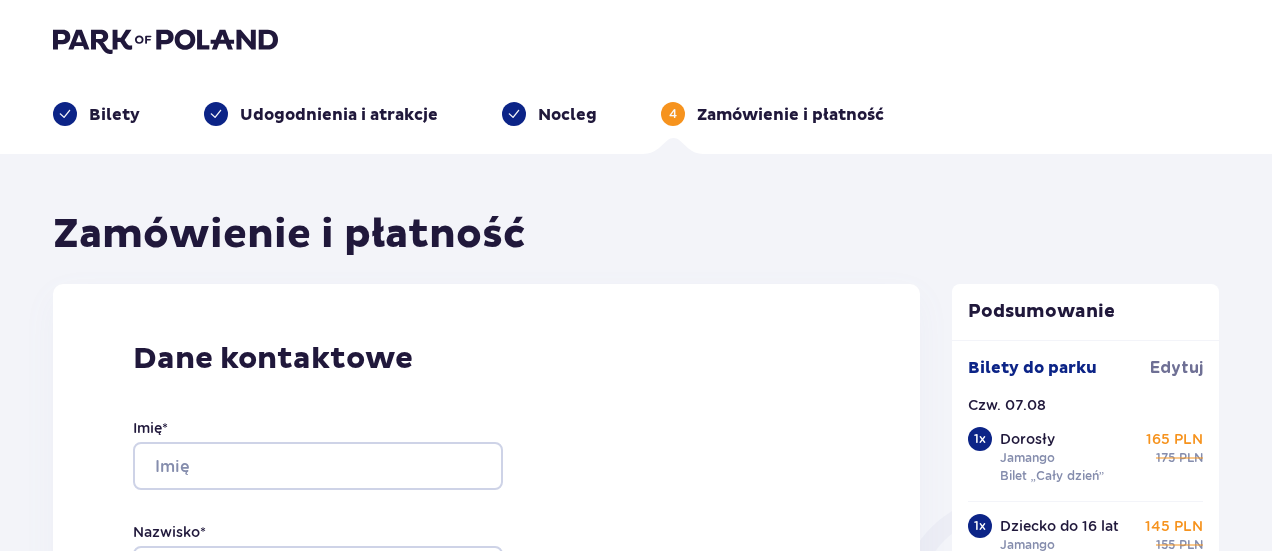 scroll, scrollTop: 0, scrollLeft: 0, axis: both 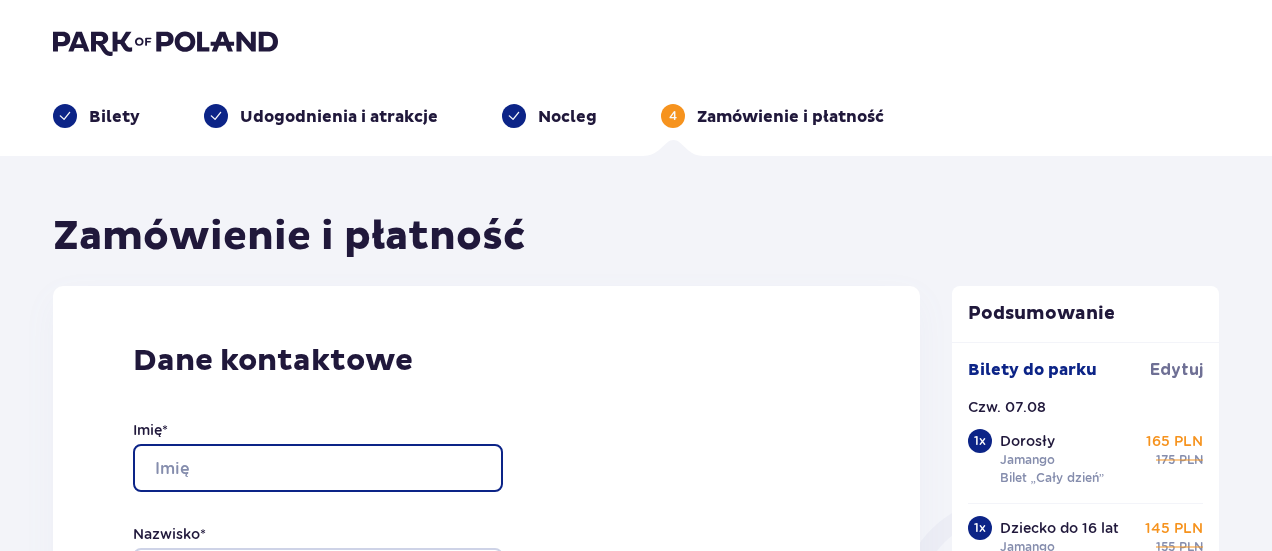 click on "Imię *" at bounding box center (318, 468) 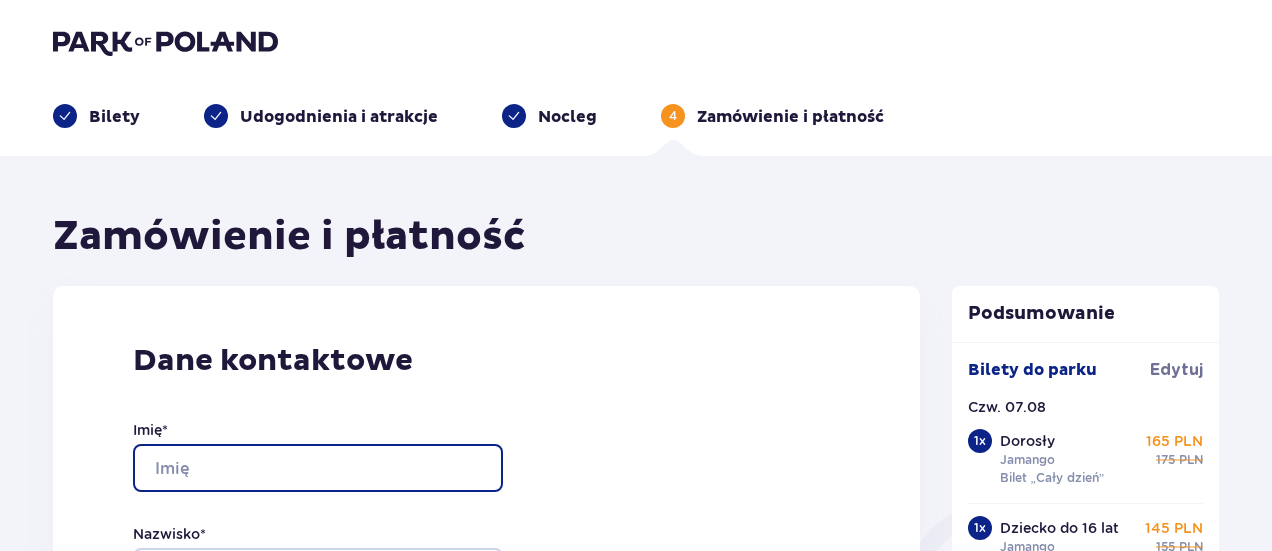 type on "[FIRST]" 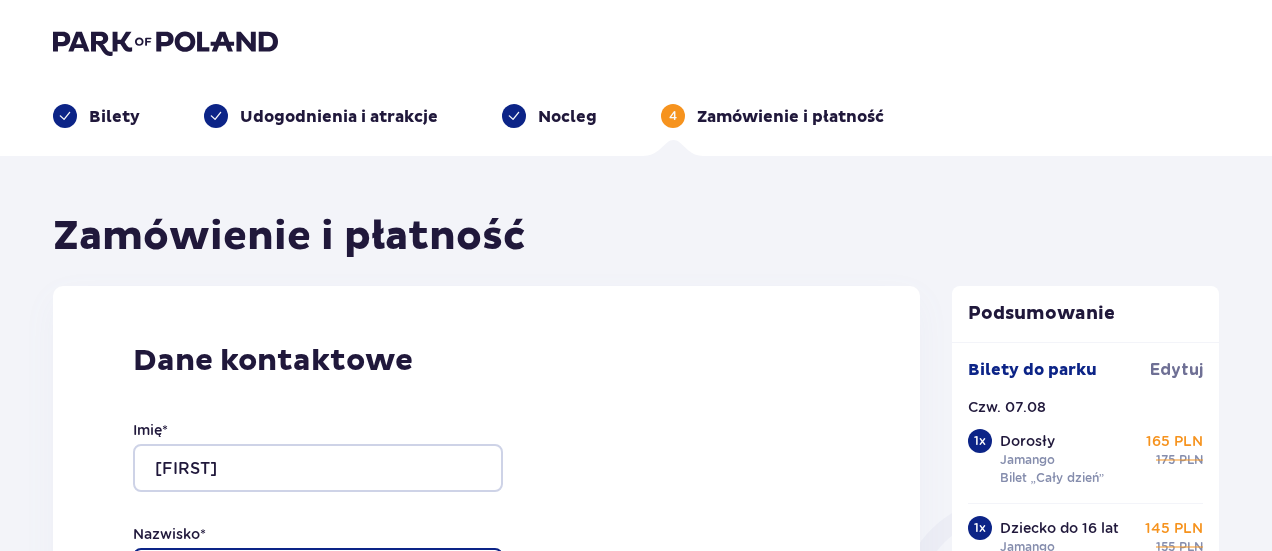 type on "[LAST]" 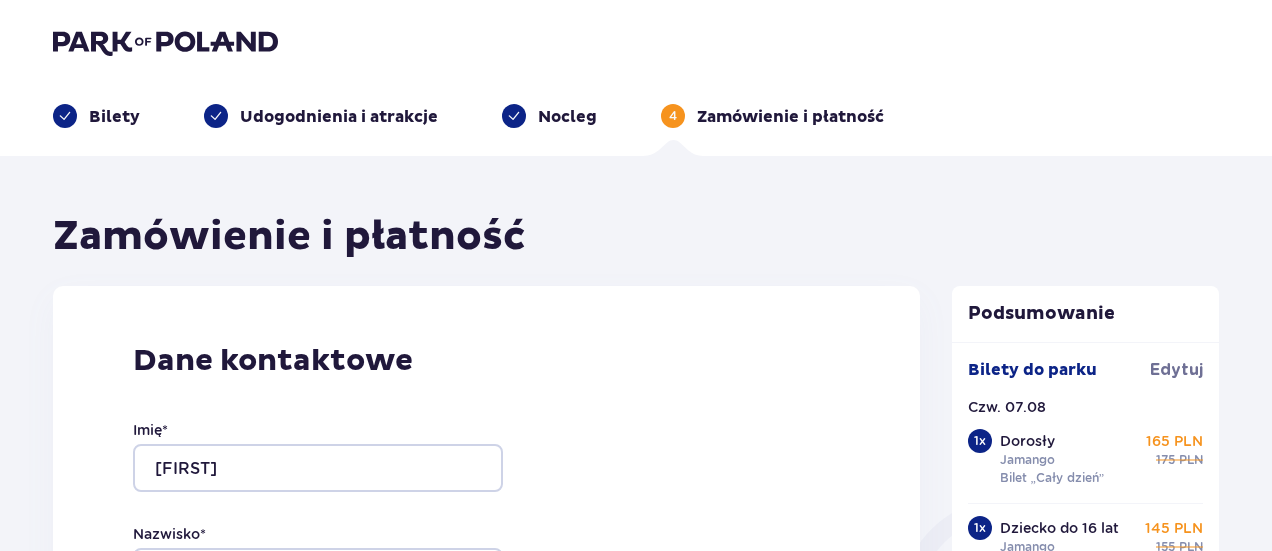 type on "mkalinowska11@example.com" 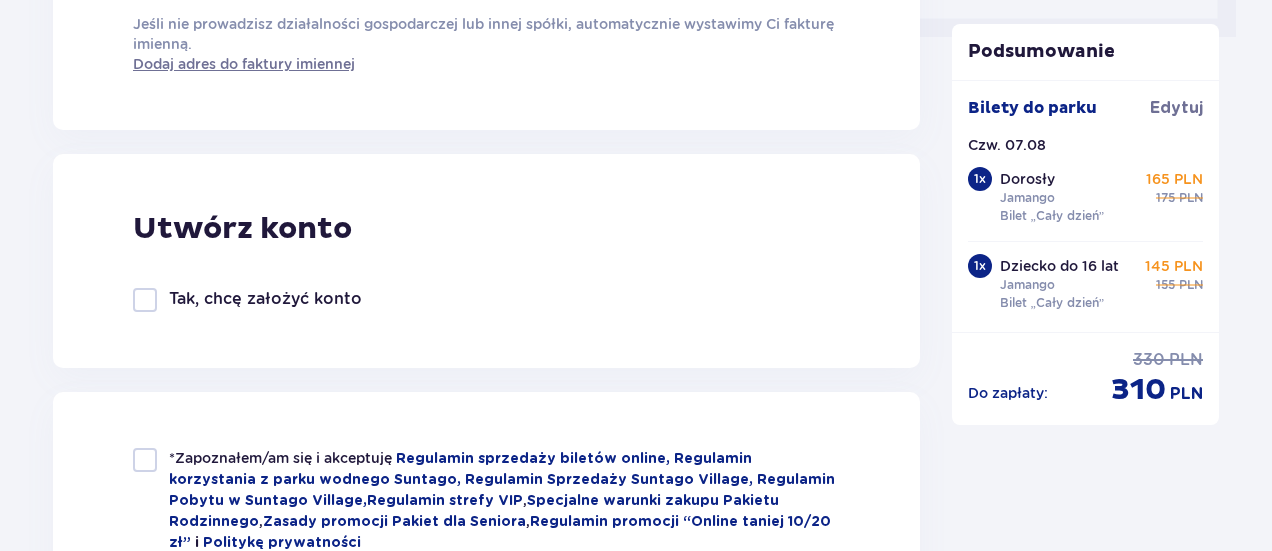 scroll, scrollTop: 1100, scrollLeft: 0, axis: vertical 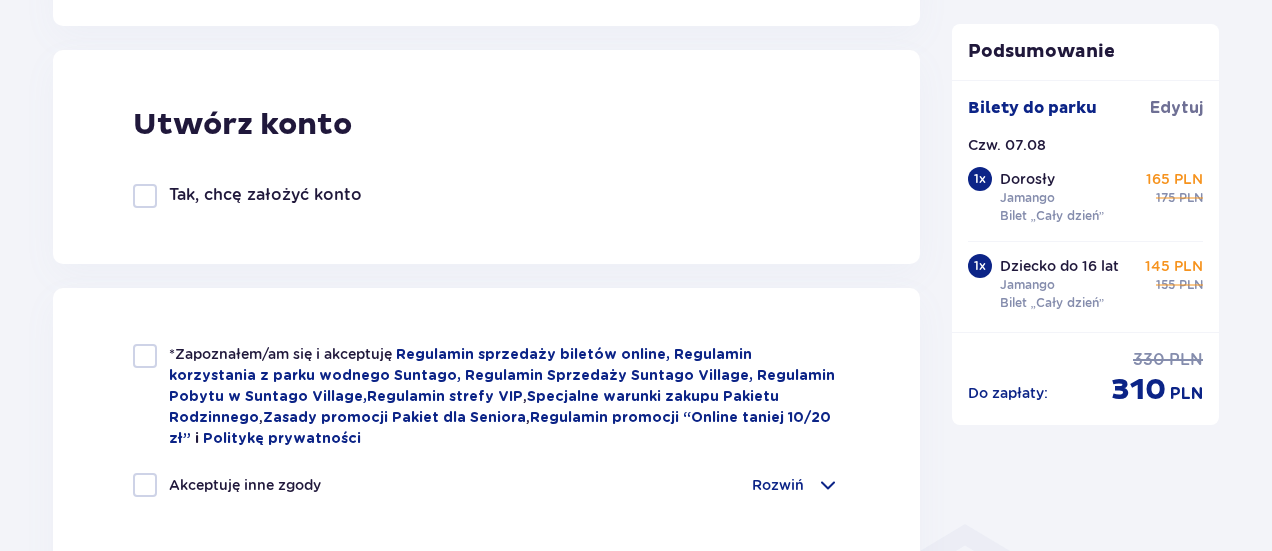 click on "*Zapoznałem/am się i akceptuję" at bounding box center [282, 354] 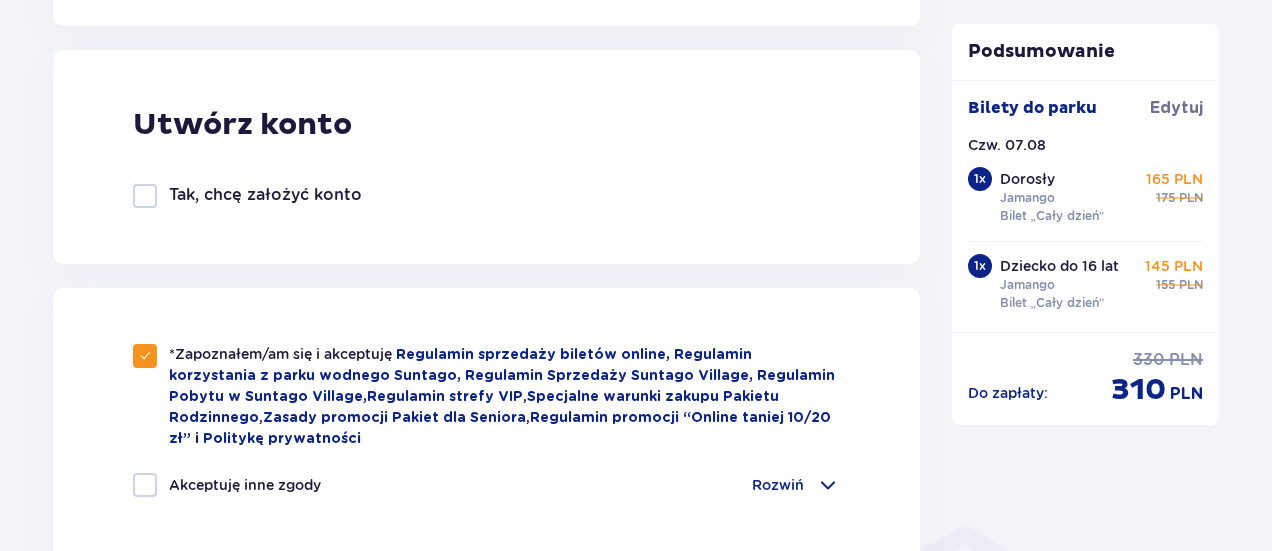 scroll, scrollTop: 1300, scrollLeft: 0, axis: vertical 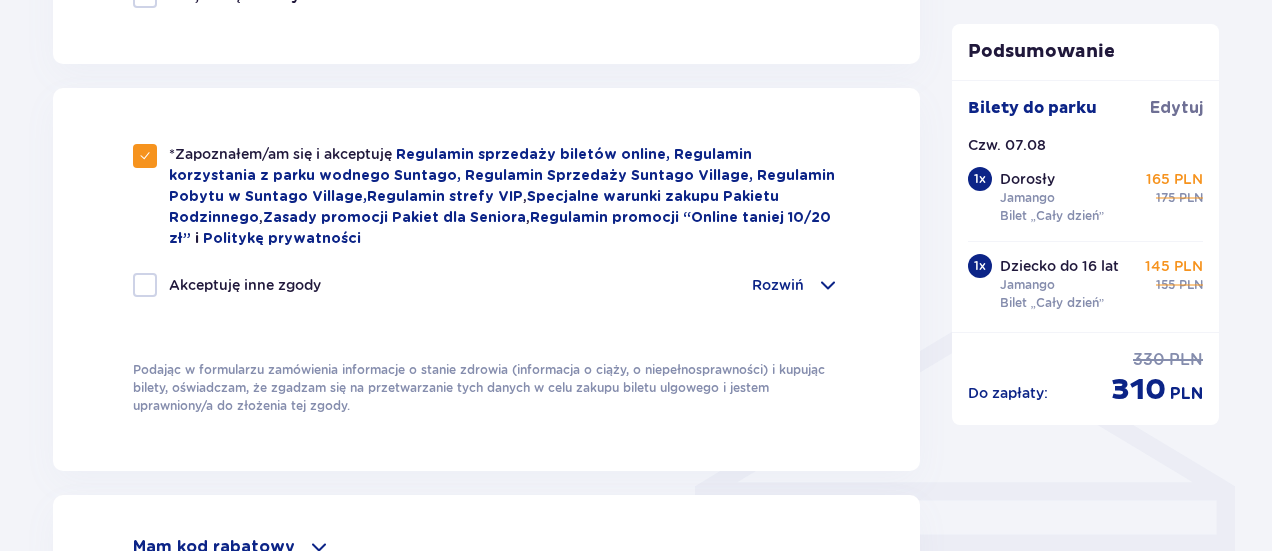 click at bounding box center [828, 285] 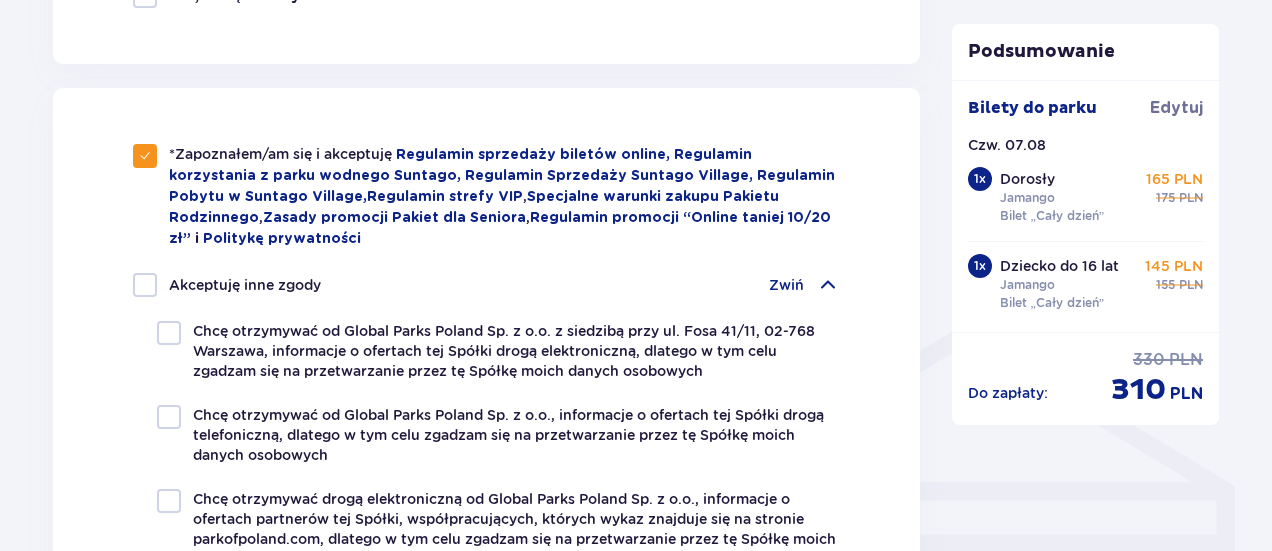 click at bounding box center [828, 285] 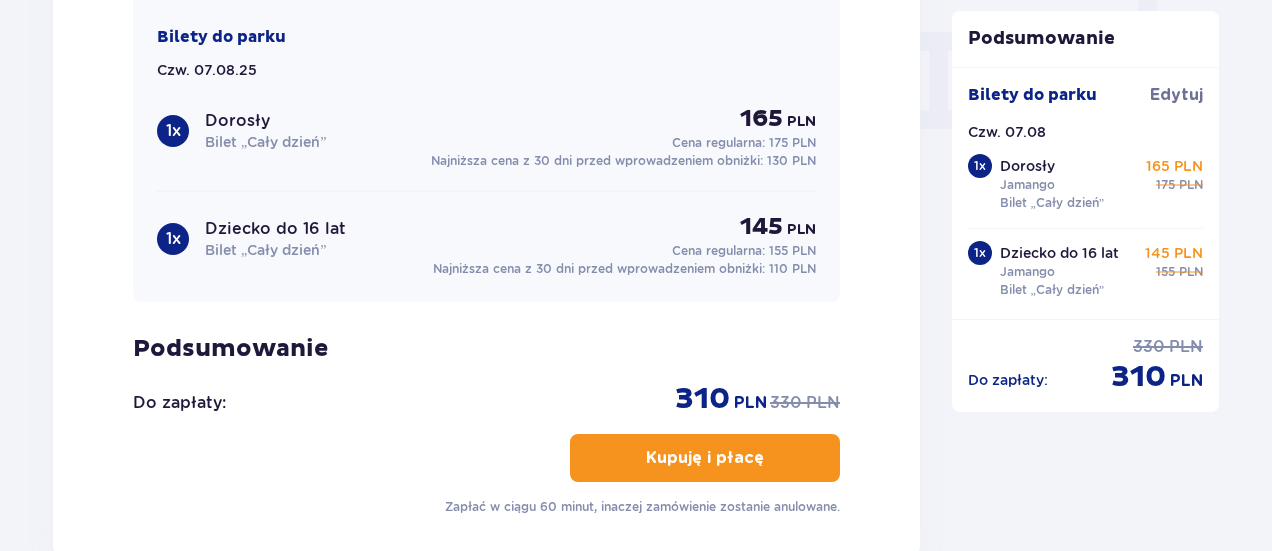 scroll, scrollTop: 2000, scrollLeft: 0, axis: vertical 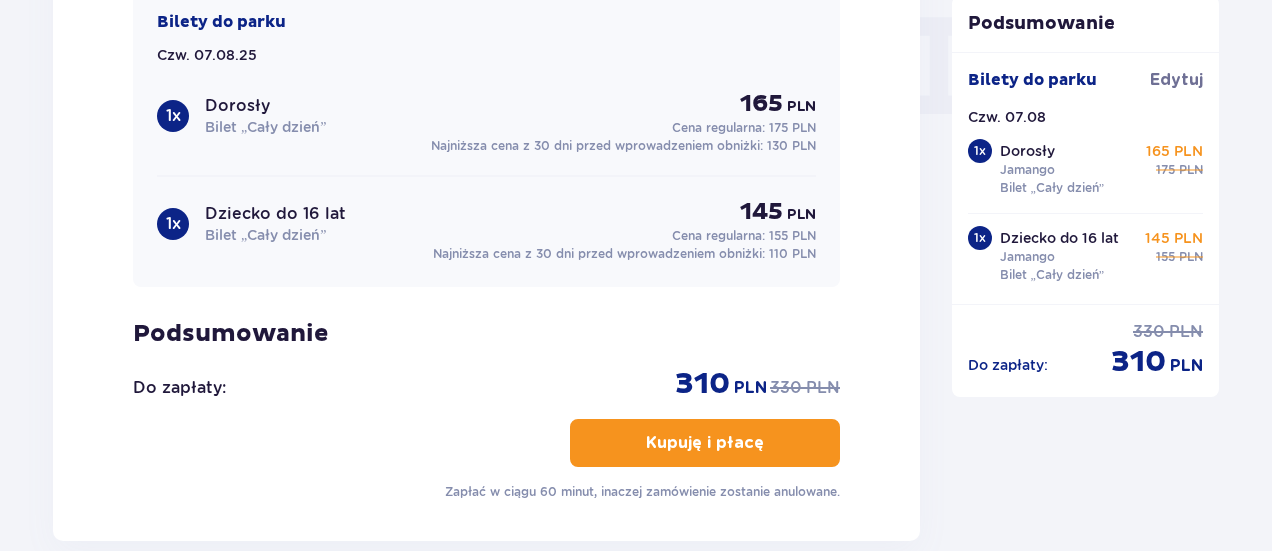 click on "Kupuję i płacę" at bounding box center [705, 443] 